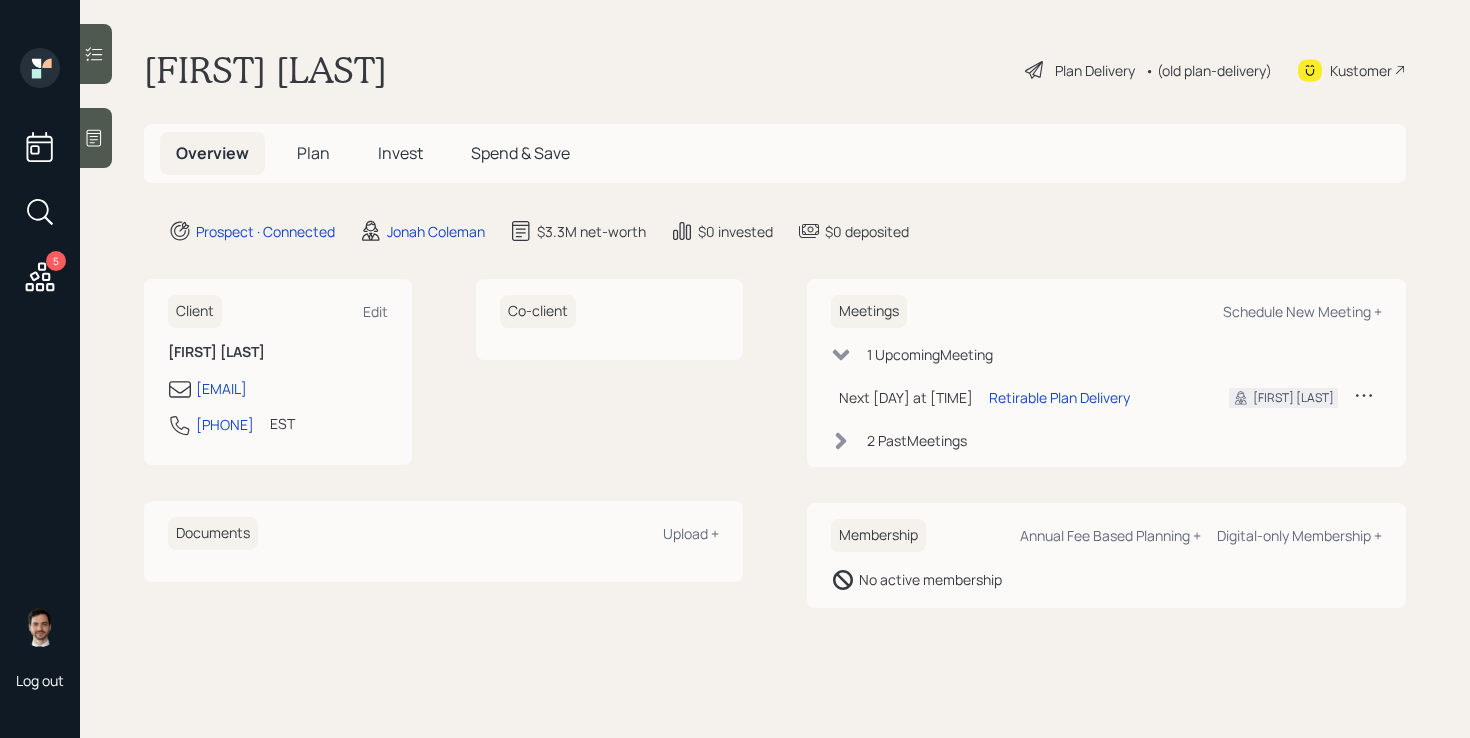 scroll, scrollTop: 0, scrollLeft: 0, axis: both 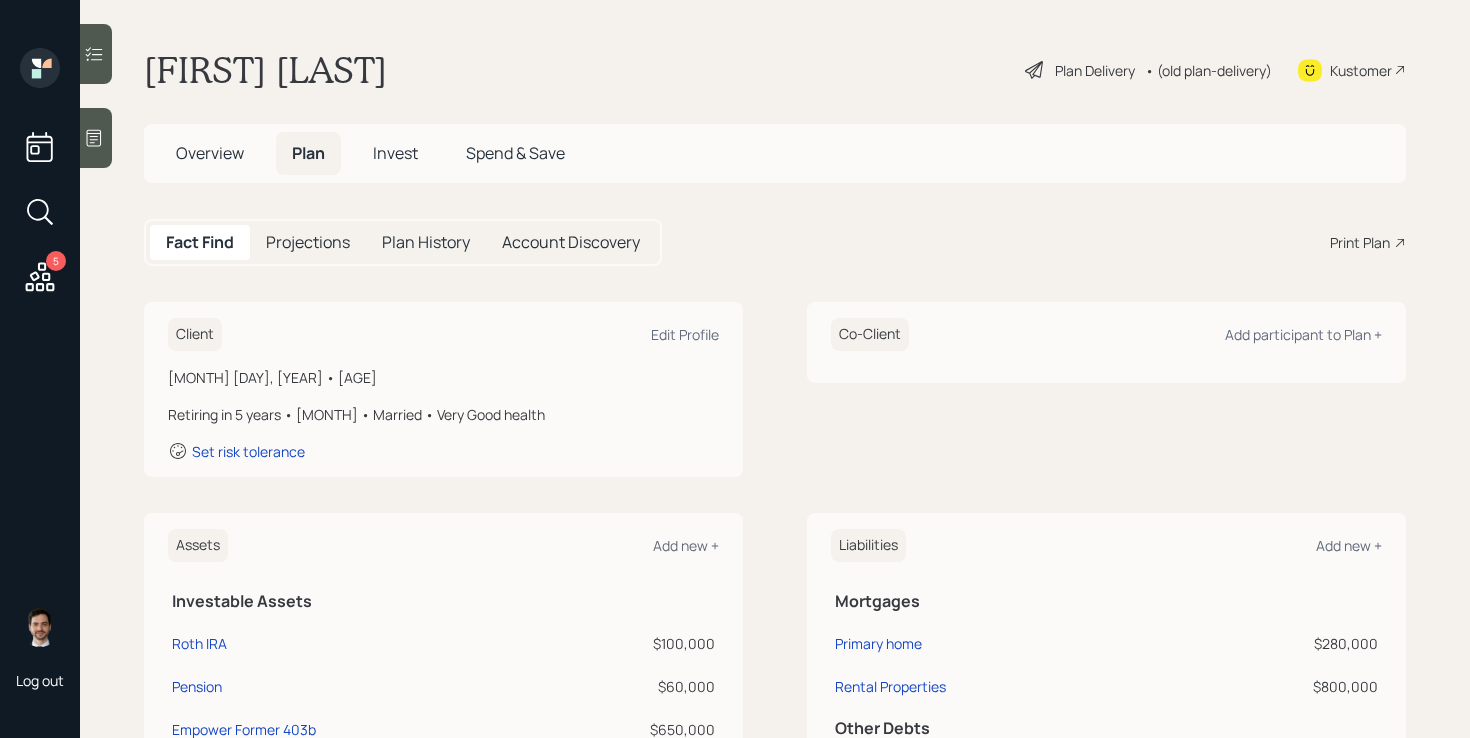 click on "Plan Delivery" at bounding box center (1095, 70) 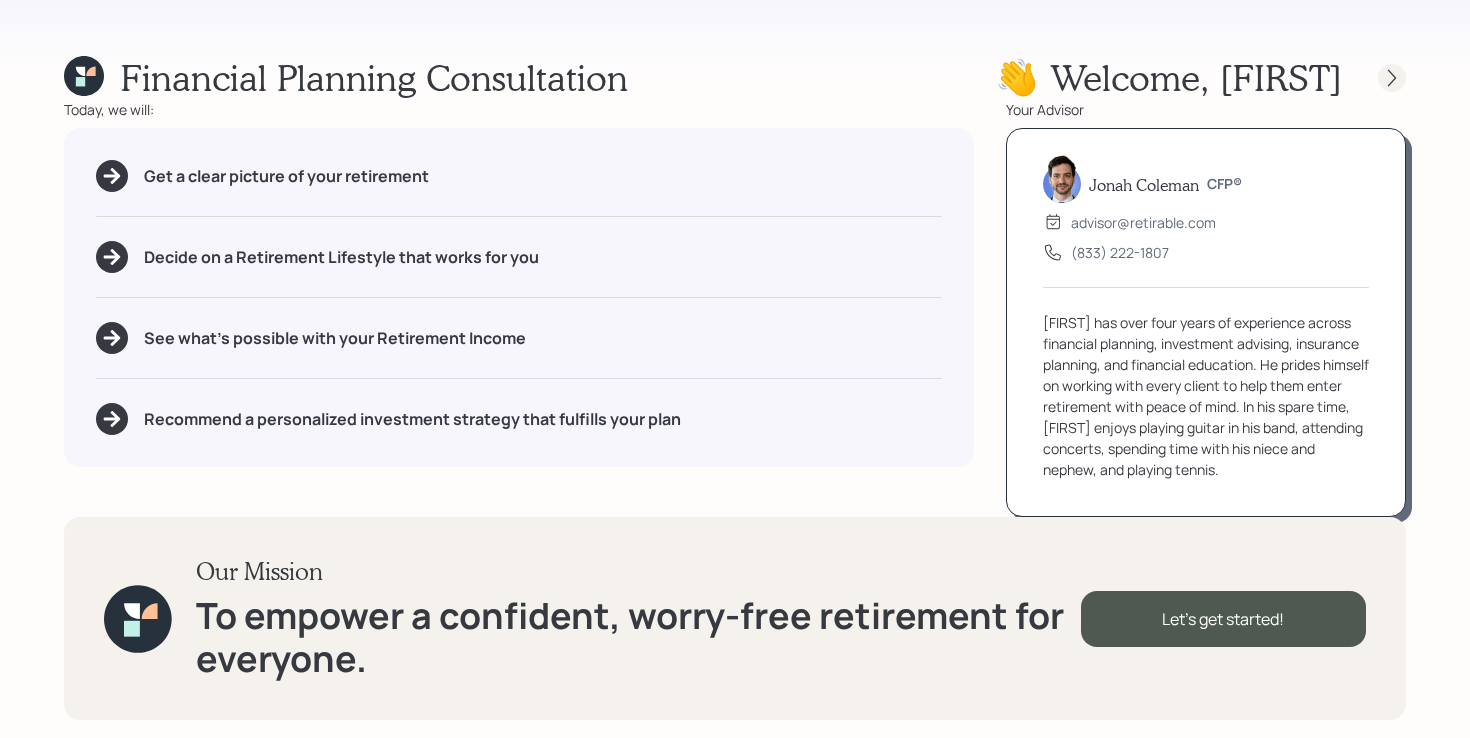 click 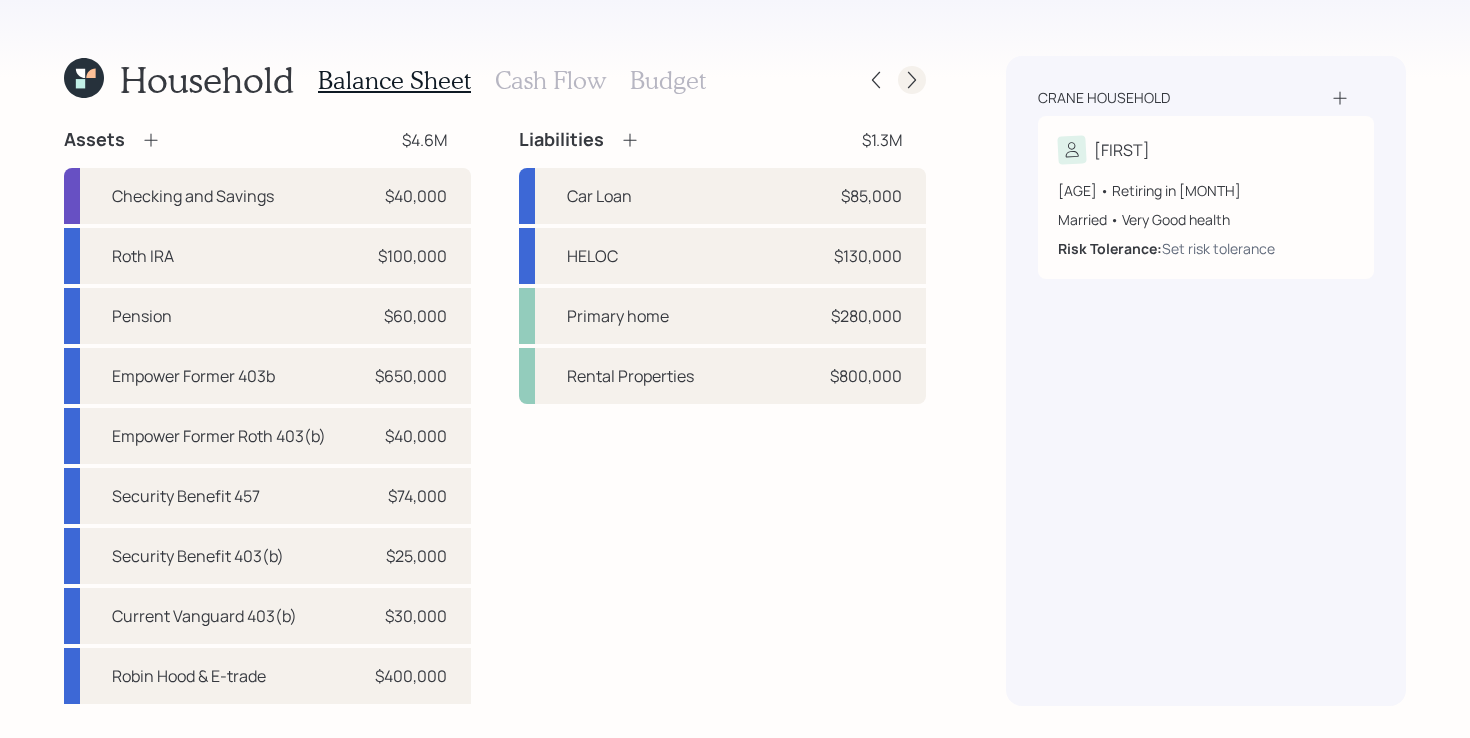 click 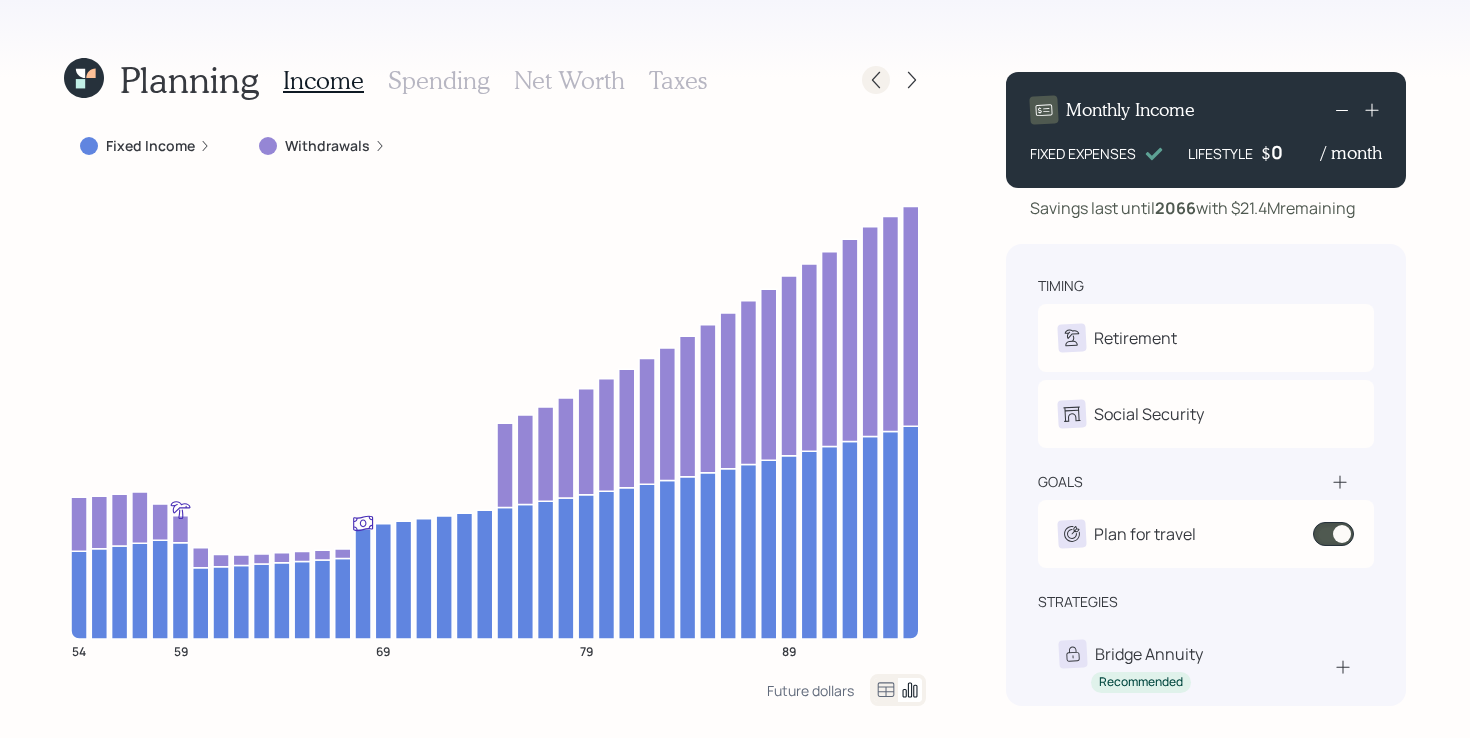 click 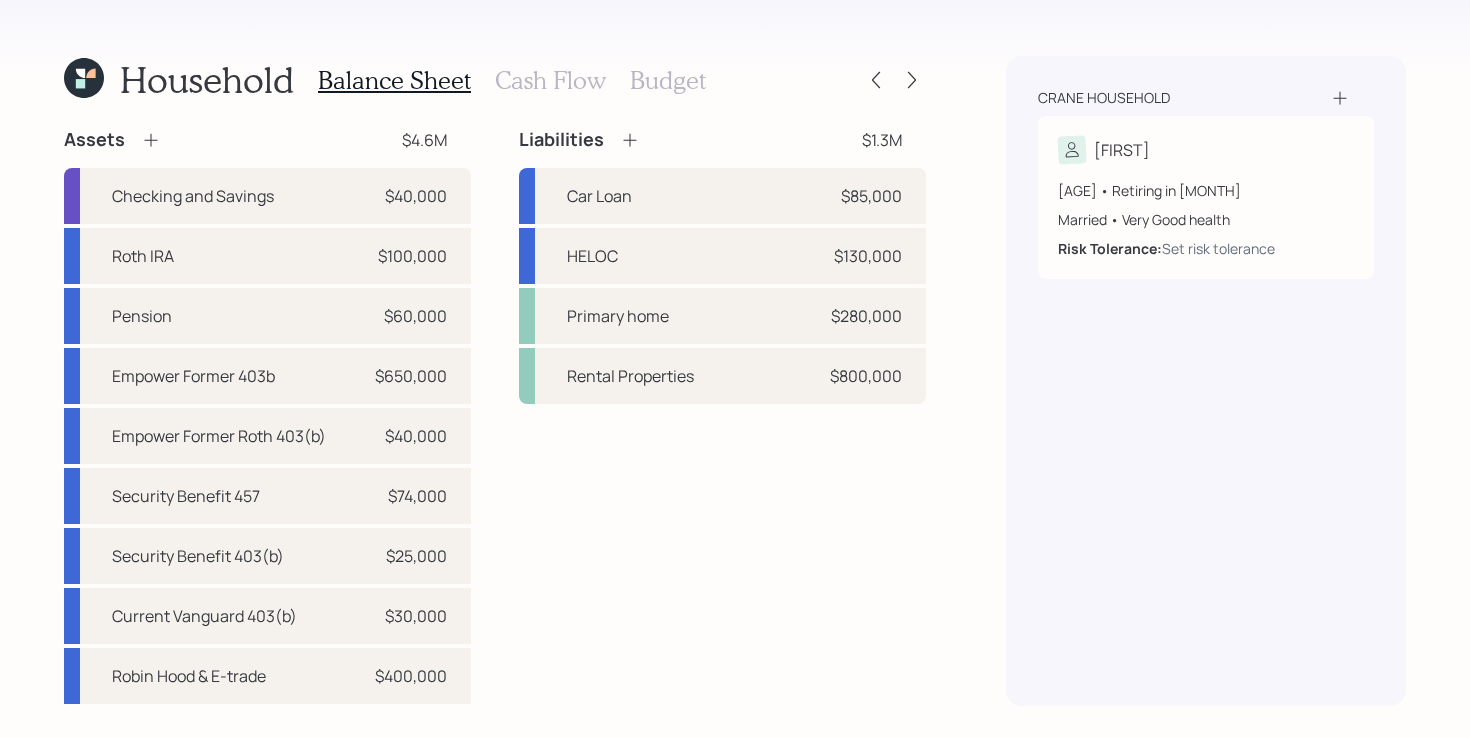 click on "Cash Flow" at bounding box center [550, 80] 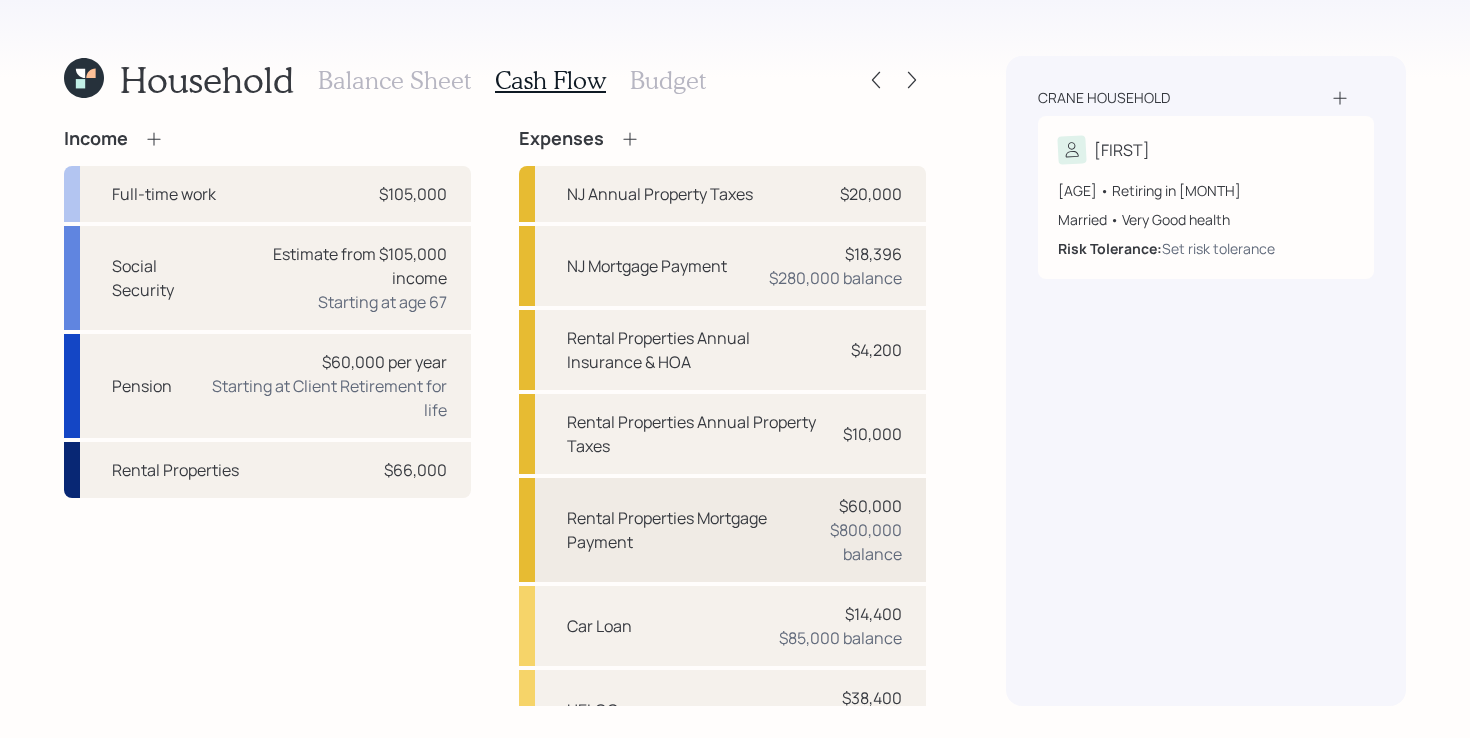 scroll, scrollTop: 367, scrollLeft: 0, axis: vertical 